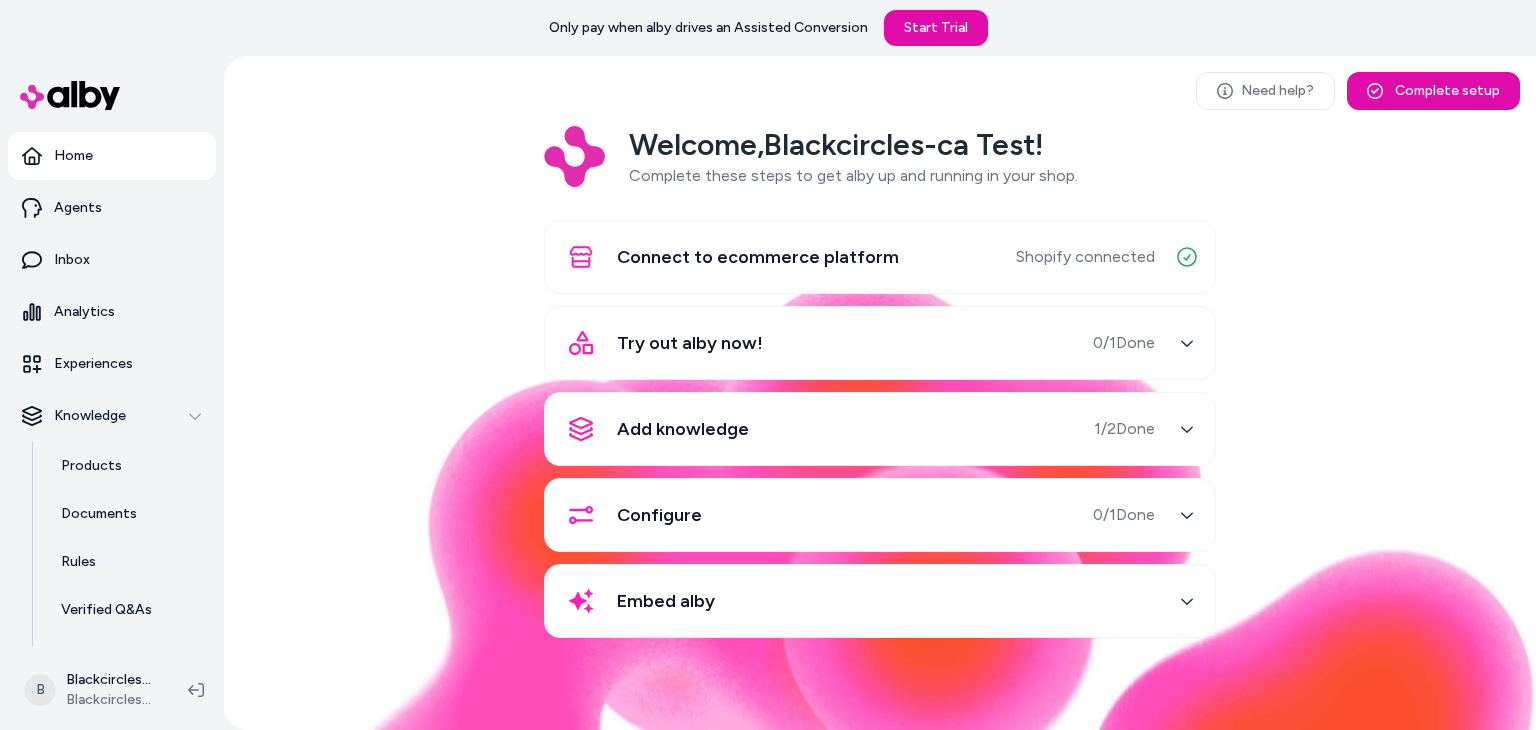 scroll, scrollTop: 0, scrollLeft: 0, axis: both 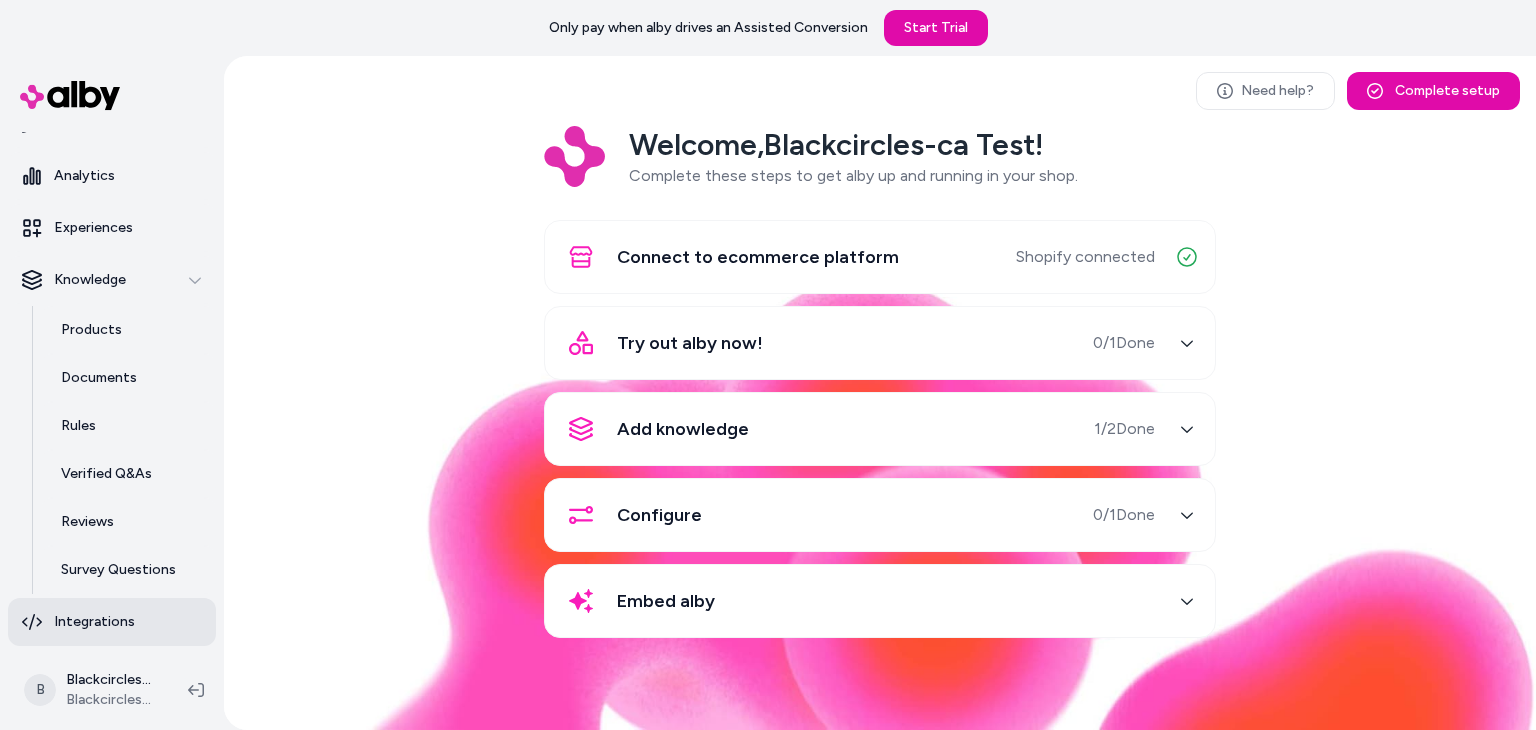 click on "Integrations" at bounding box center (94, 622) 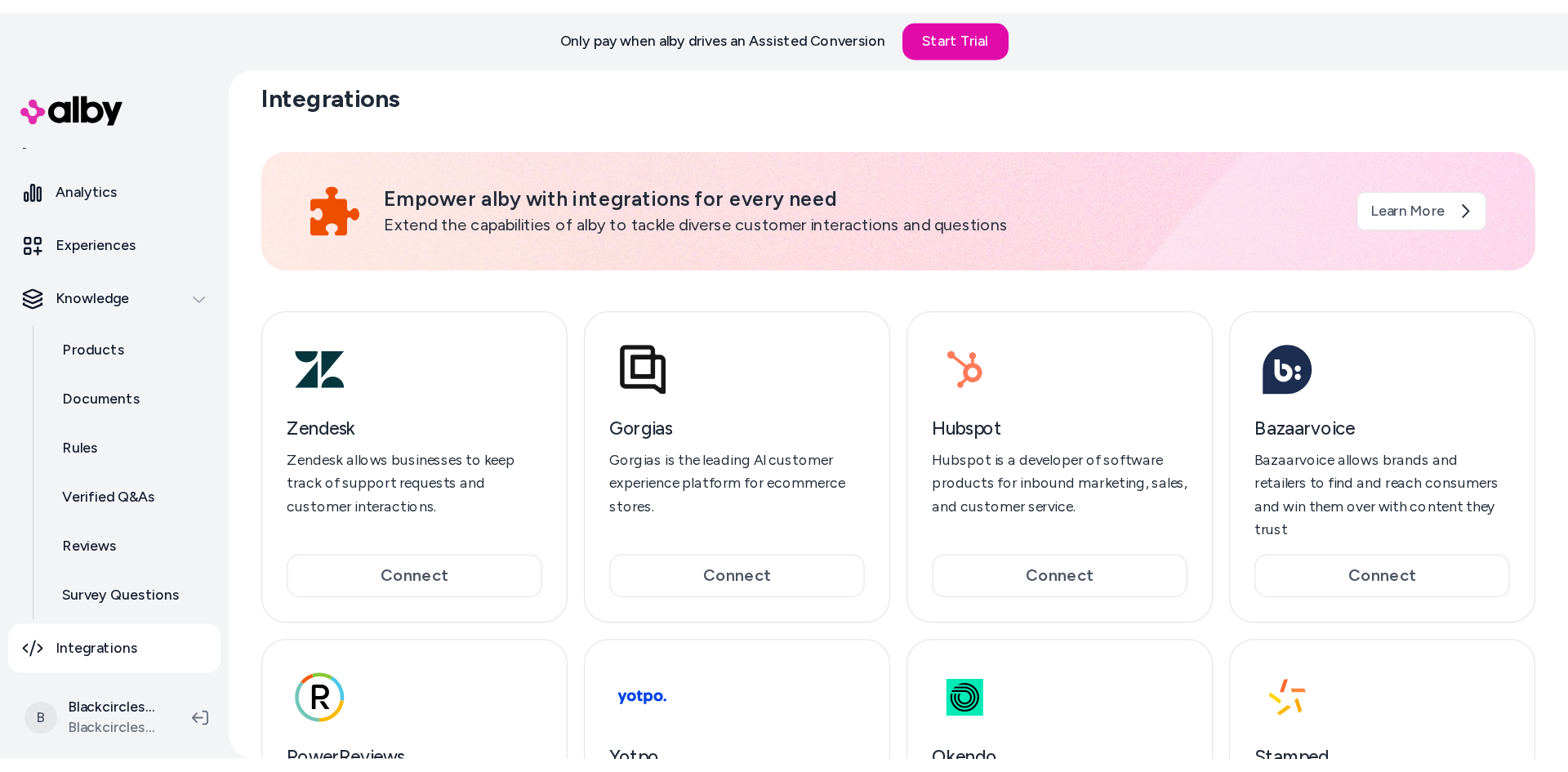 scroll, scrollTop: 0, scrollLeft: 0, axis: both 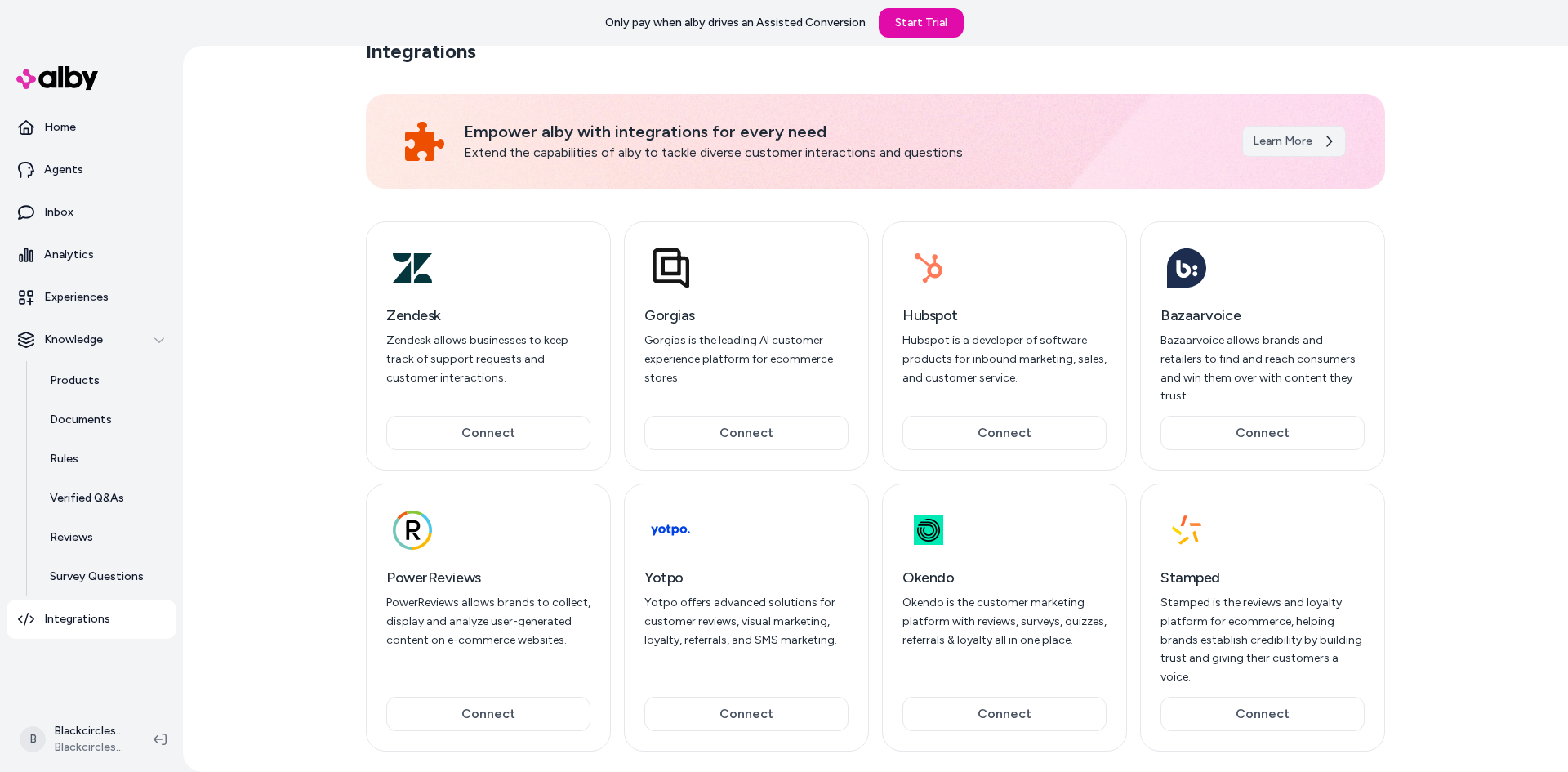 click on "Learn More" at bounding box center [1294, 141] 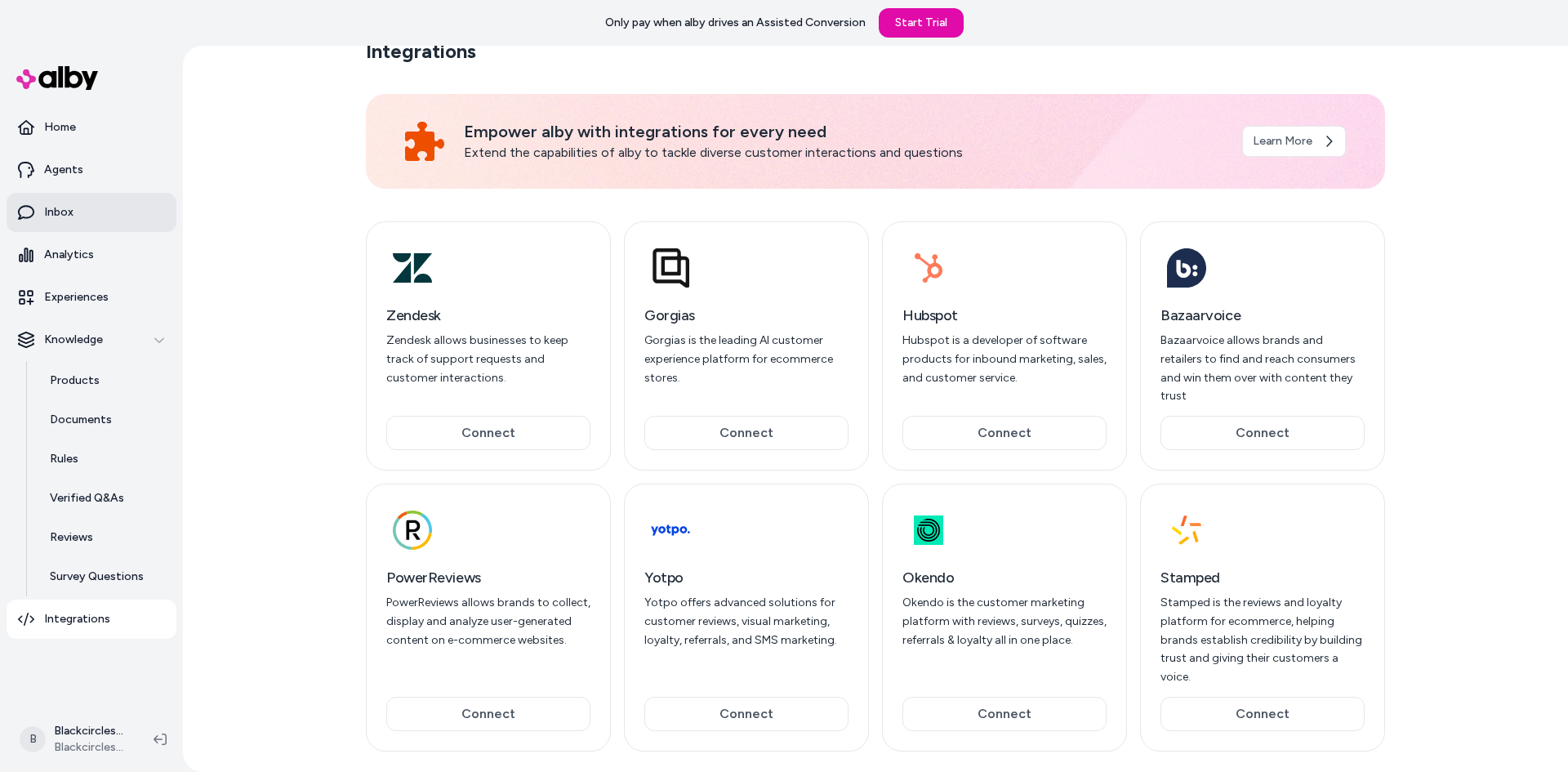 click on "Inbox" at bounding box center (91, 212) 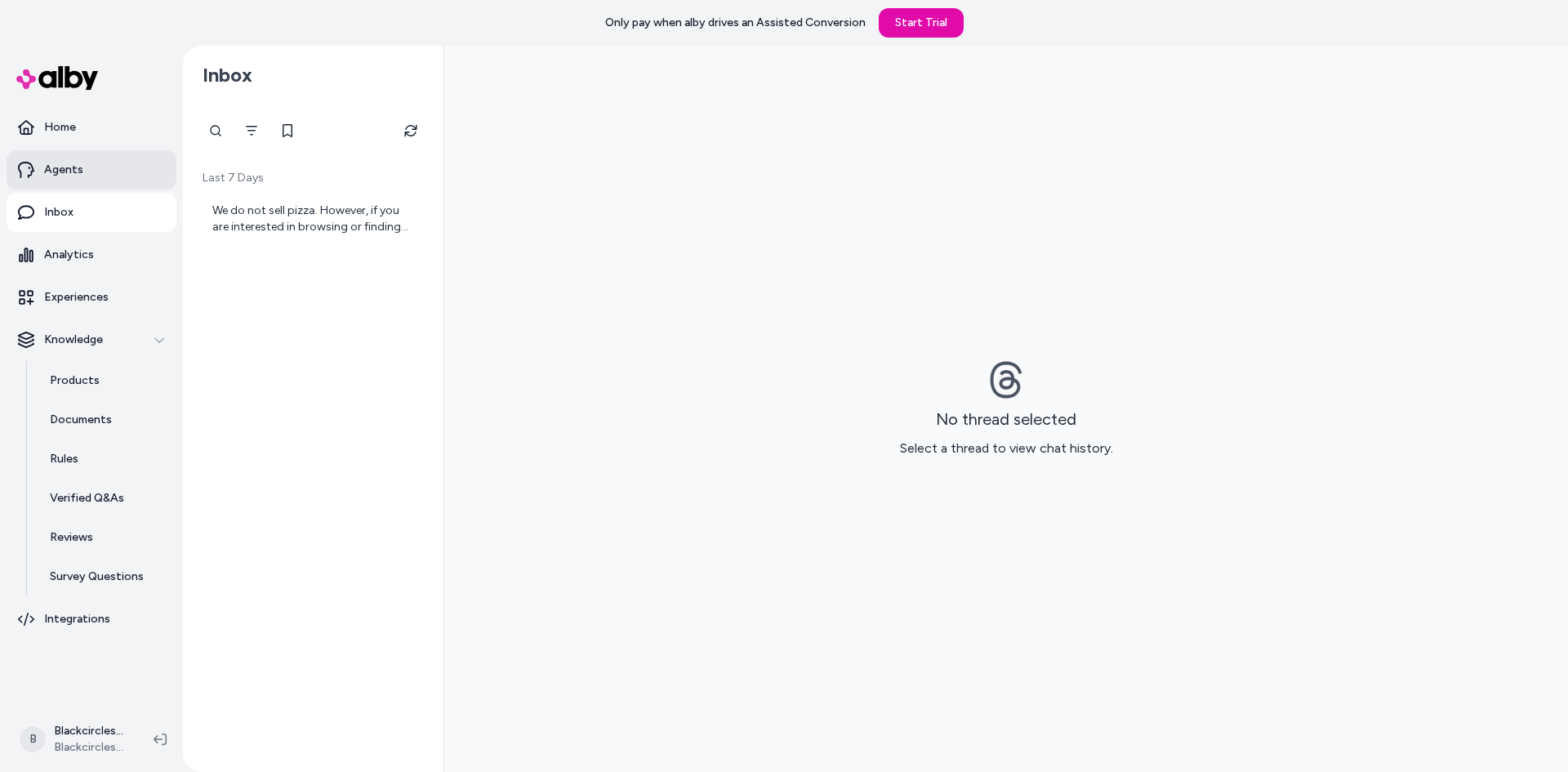 click on "Agents" at bounding box center [91, 170] 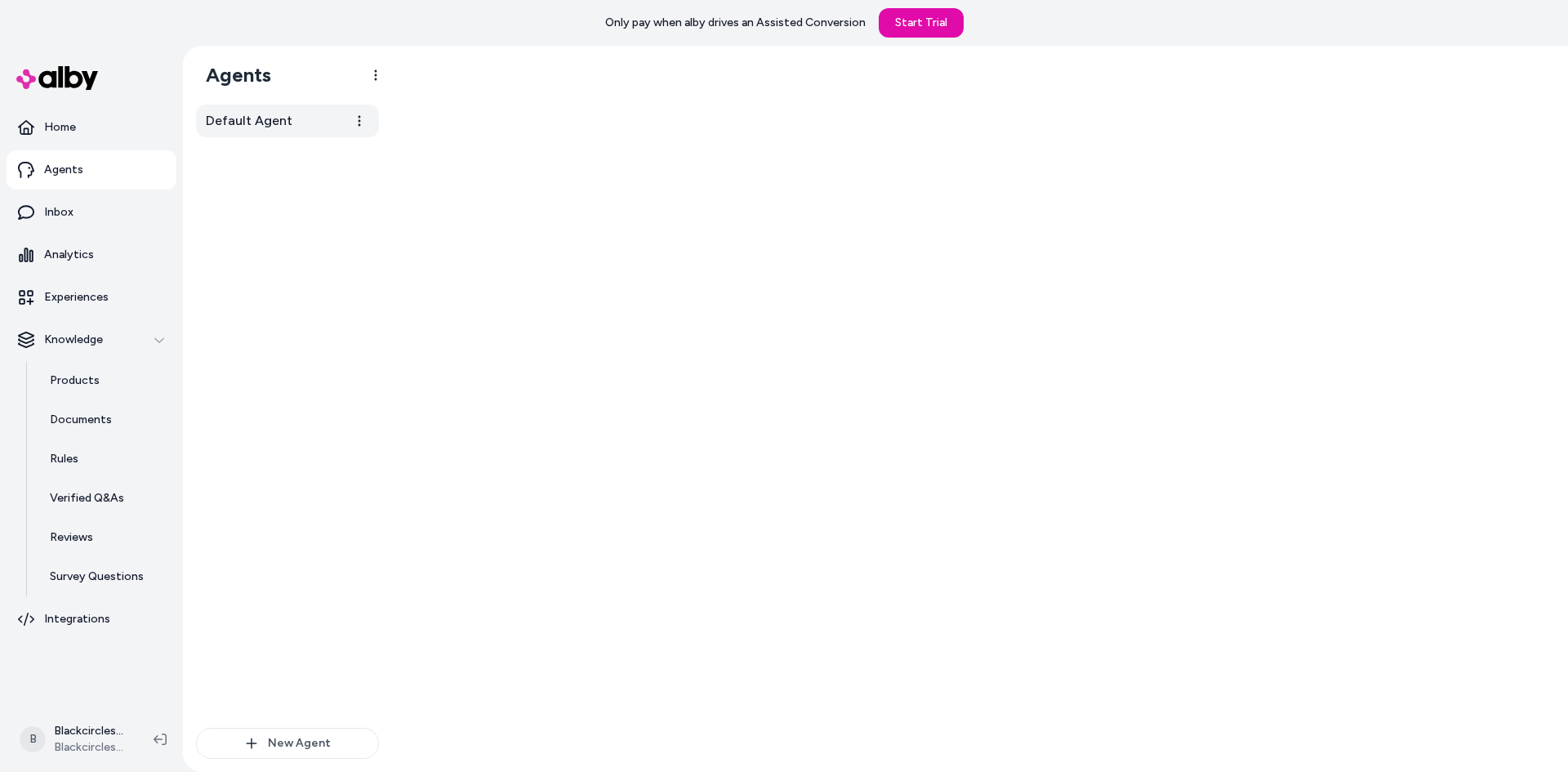 click on "Default Agent" at bounding box center [249, 121] 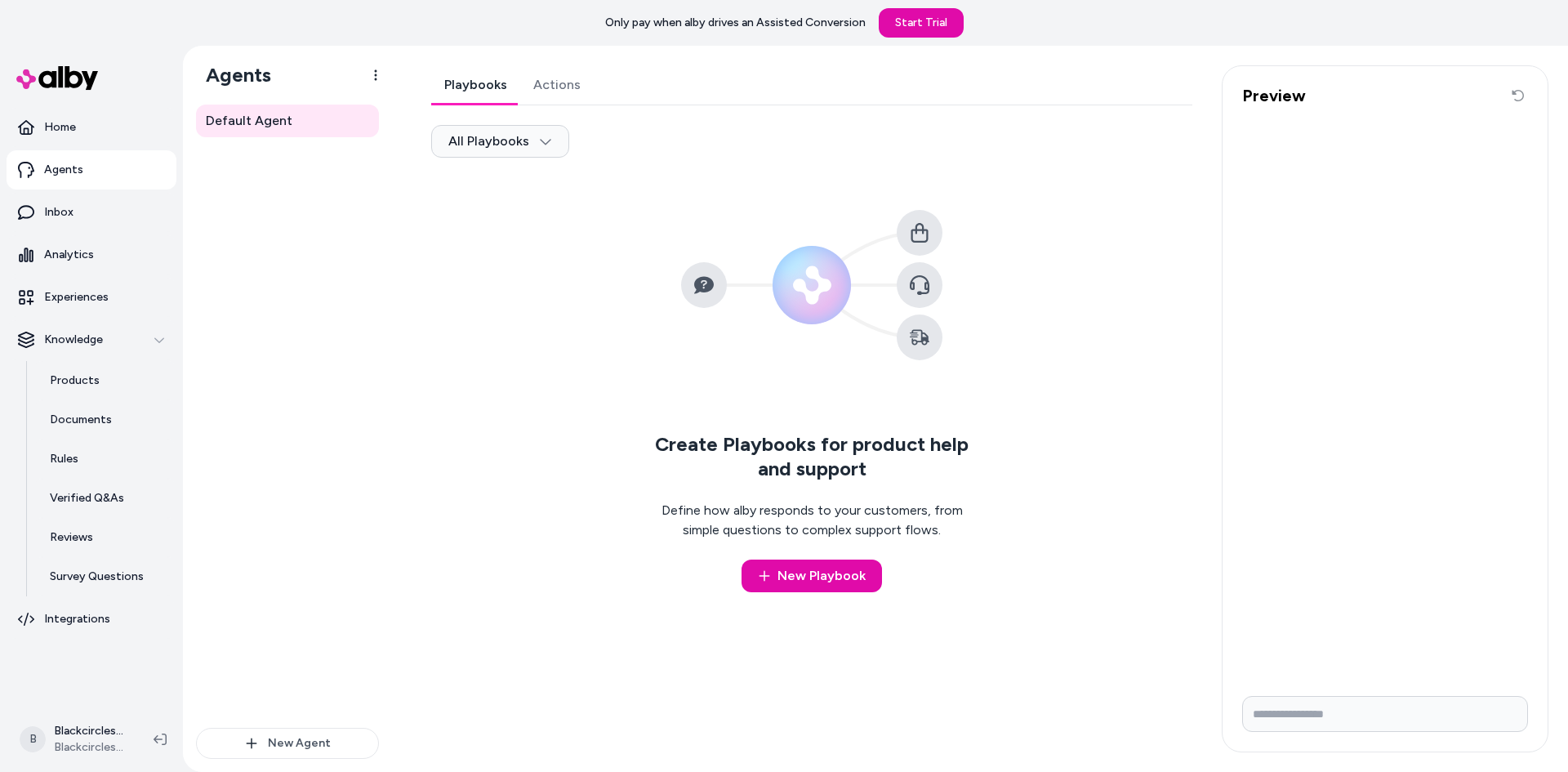 click on "Actions" at bounding box center [557, 85] 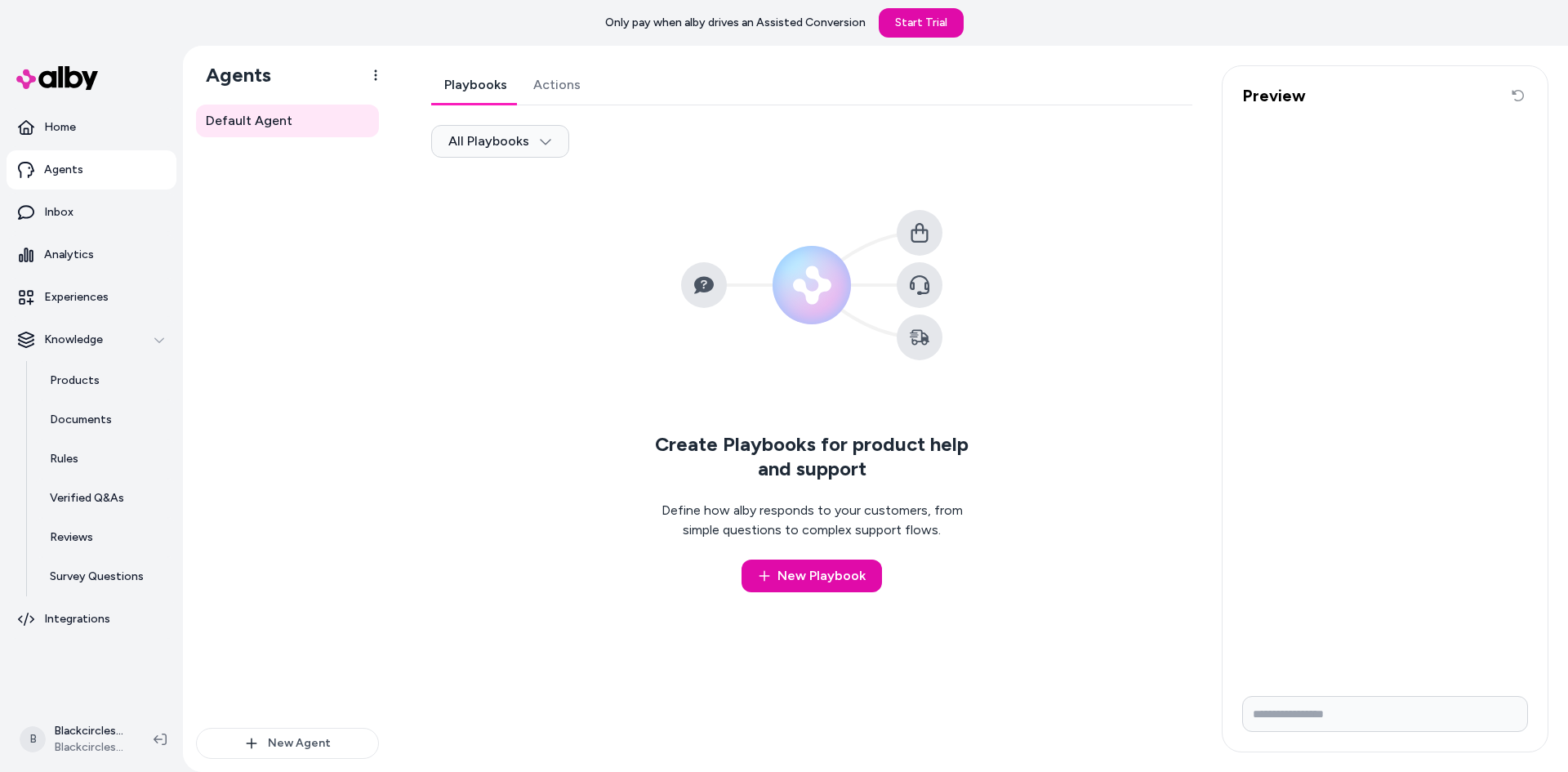 click on "Playbooks" at bounding box center [475, 85] 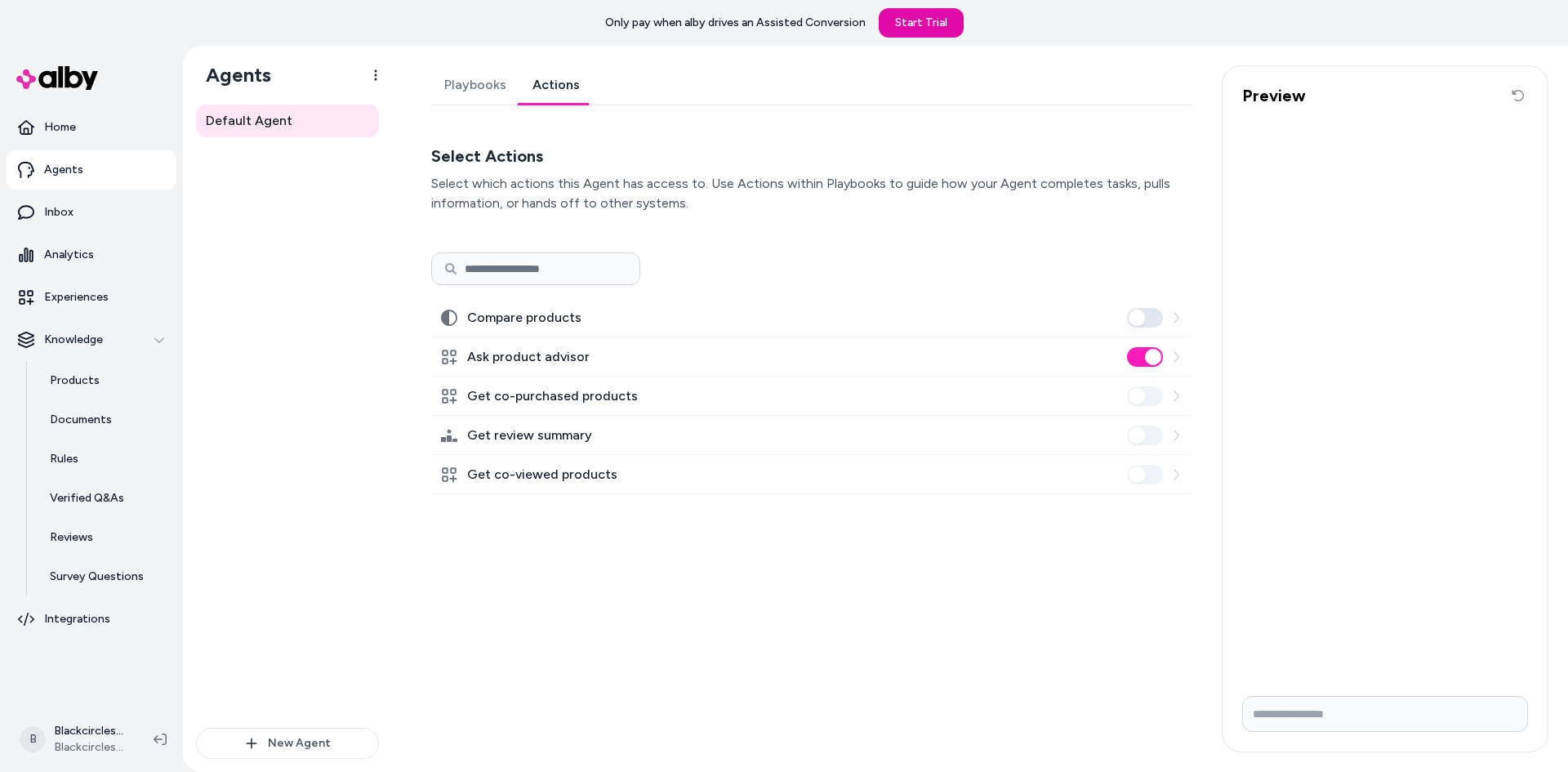 click on "Actions" at bounding box center [556, 85] 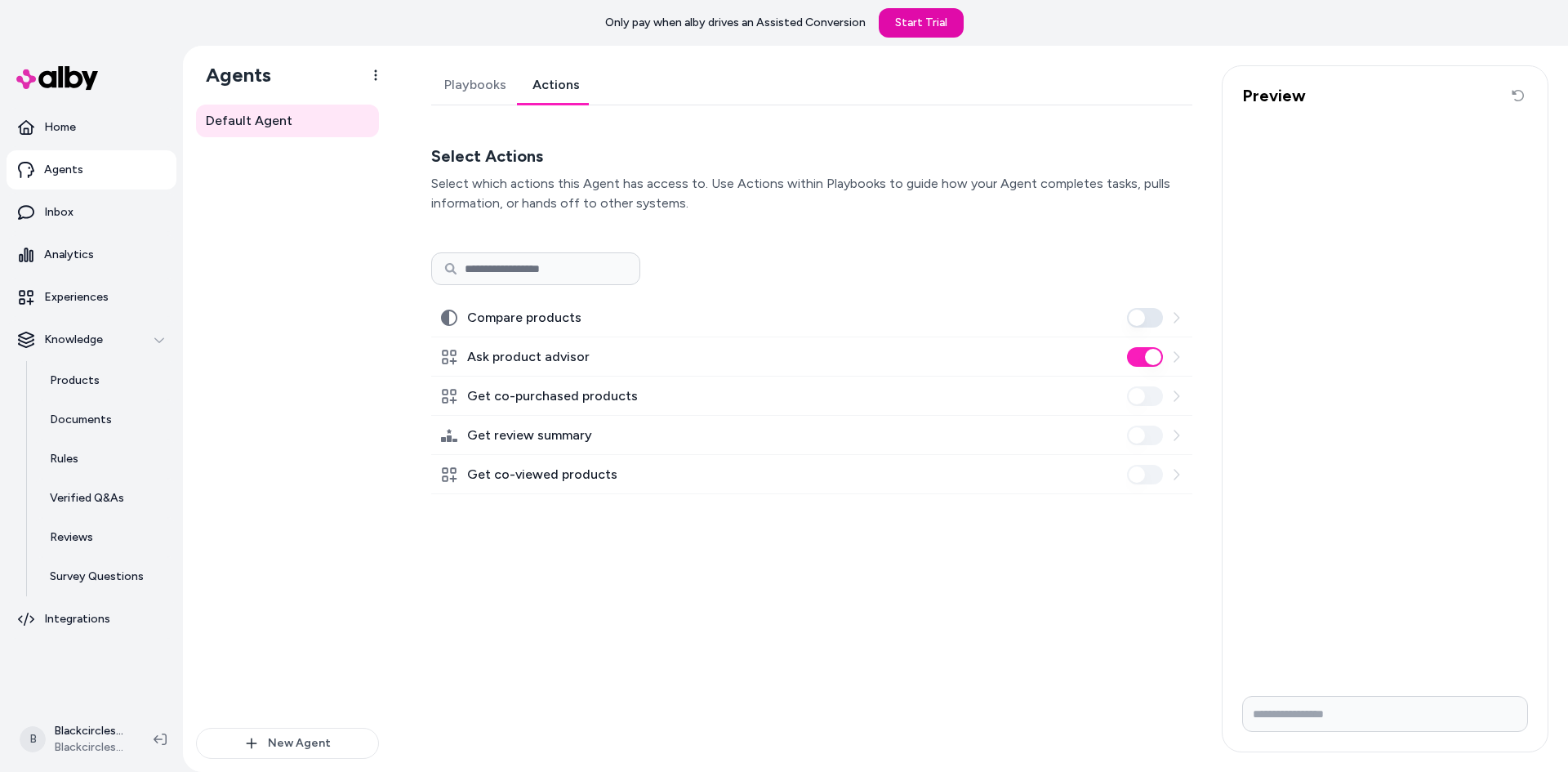 click on "Ask product advisor" at bounding box center [812, 357] 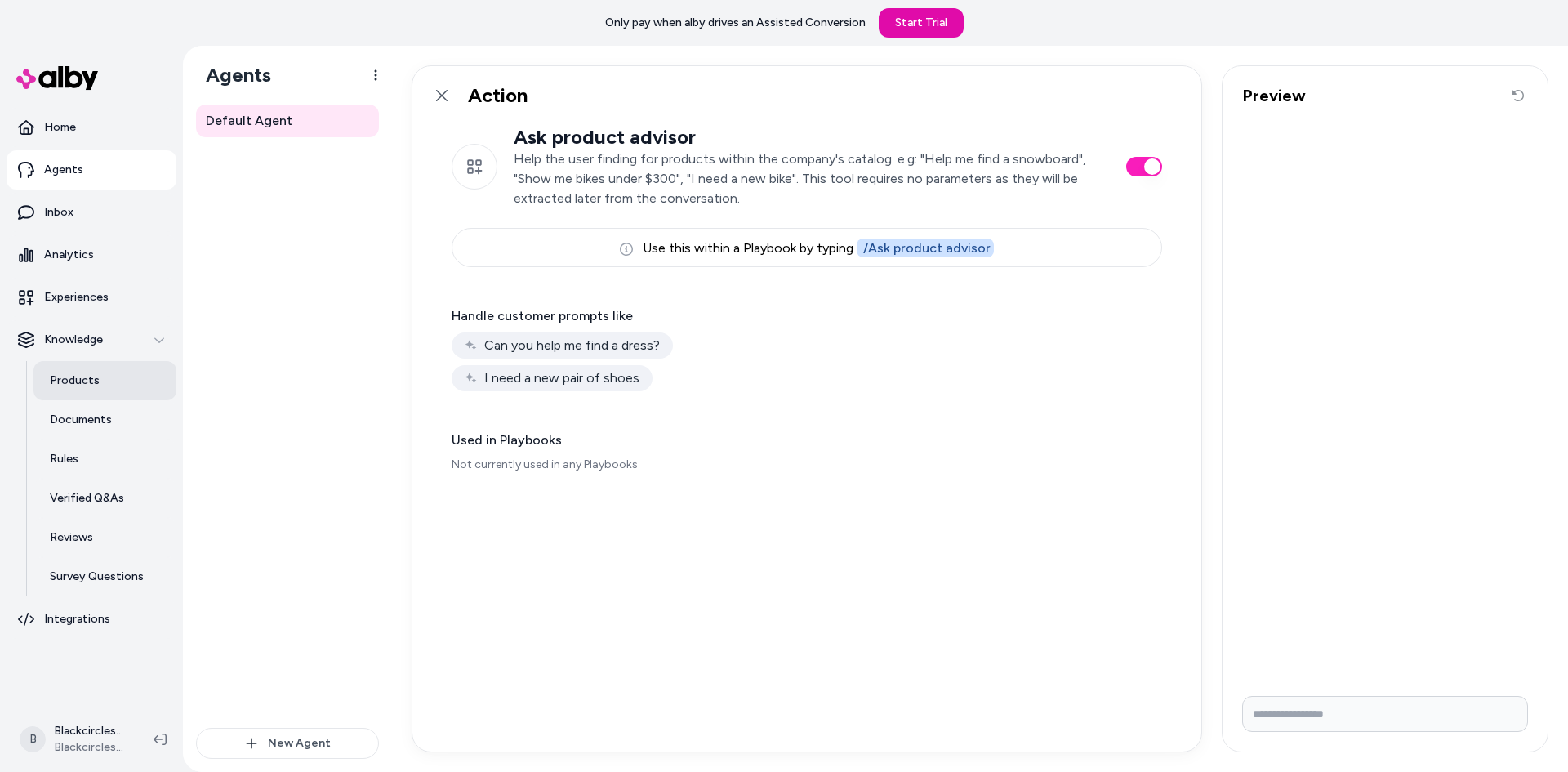 click on "Products" at bounding box center (105, 381) 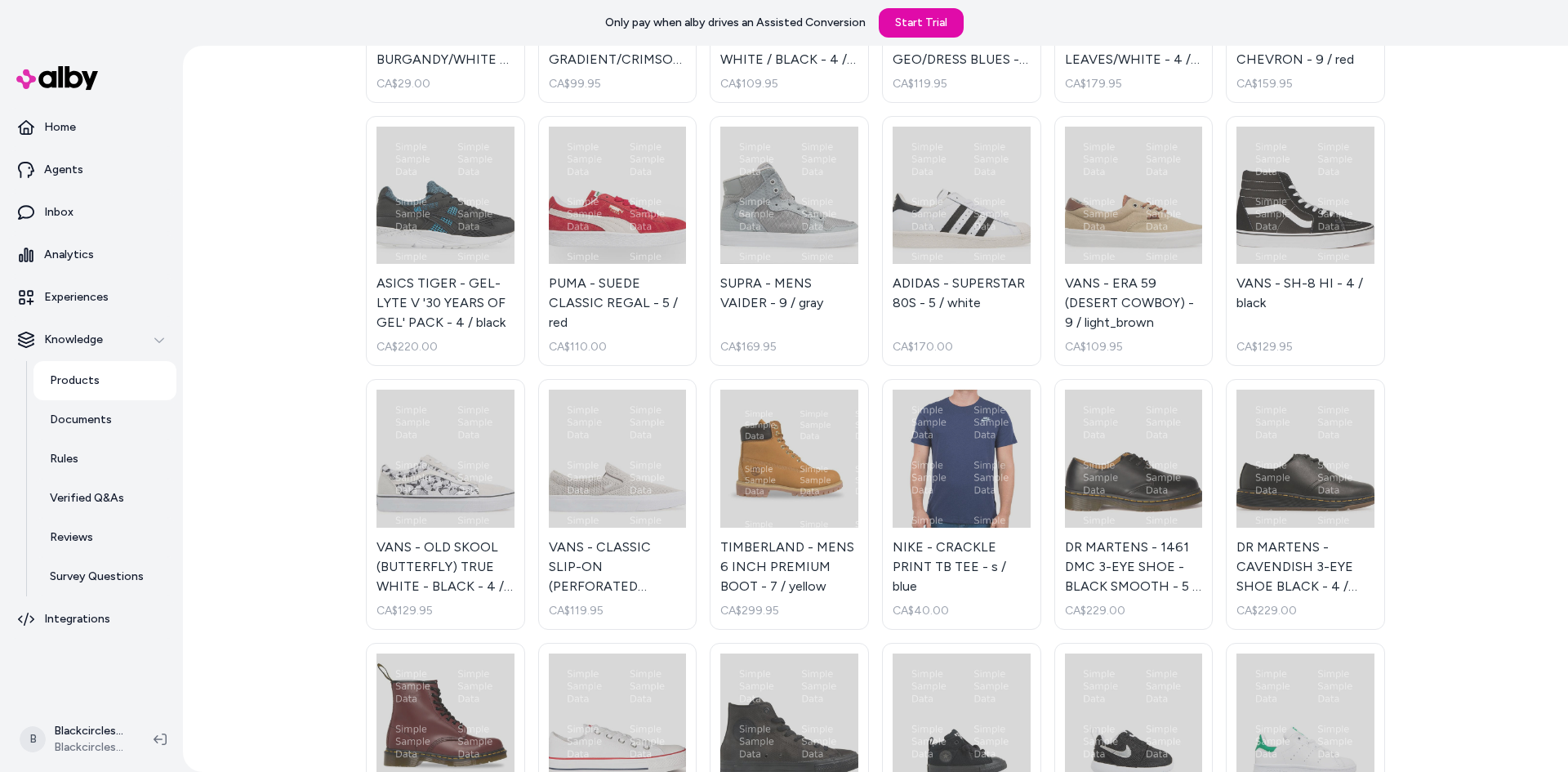 scroll, scrollTop: 327, scrollLeft: 0, axis: vertical 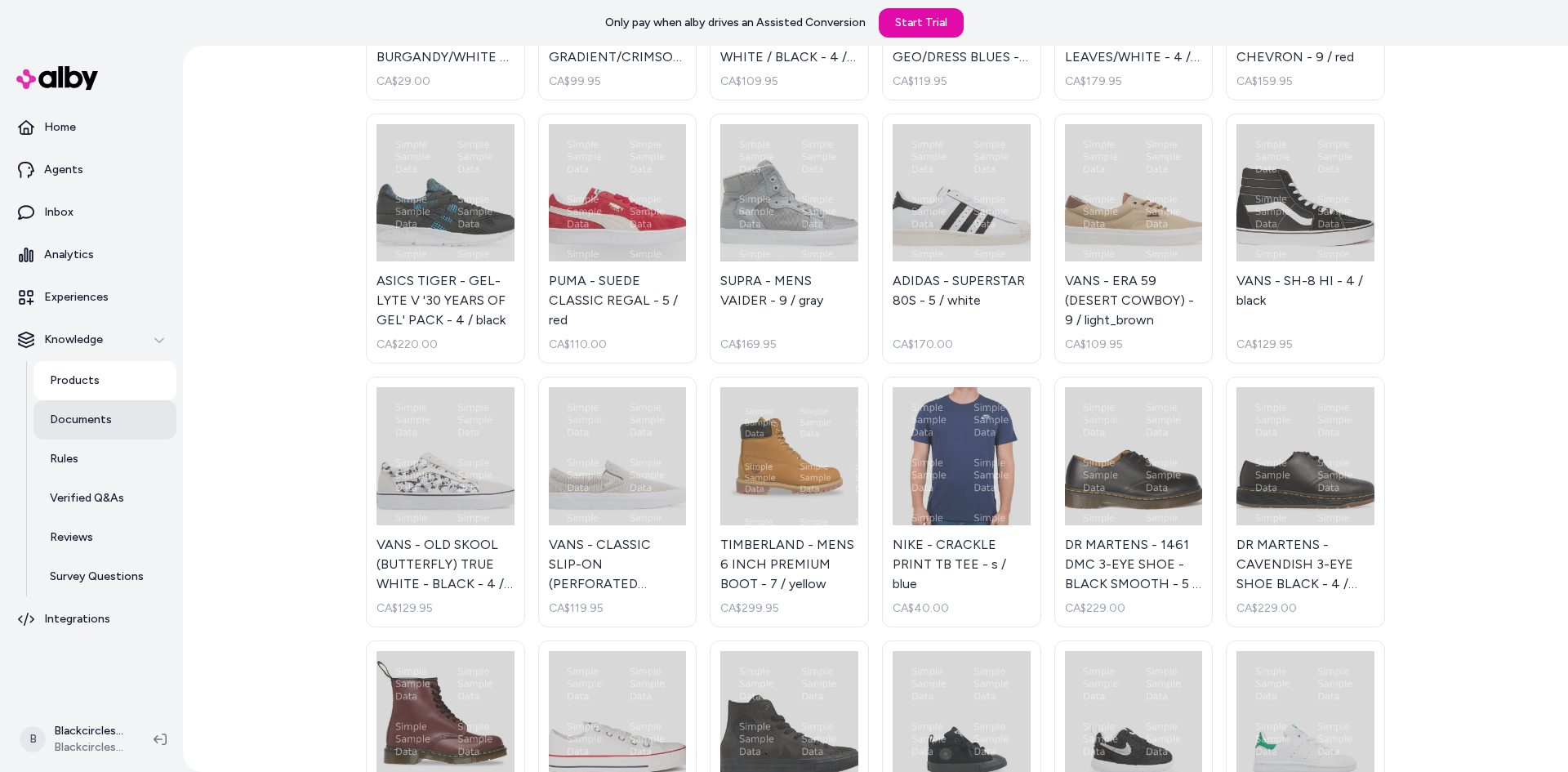 click on "Documents" at bounding box center (81, 420) 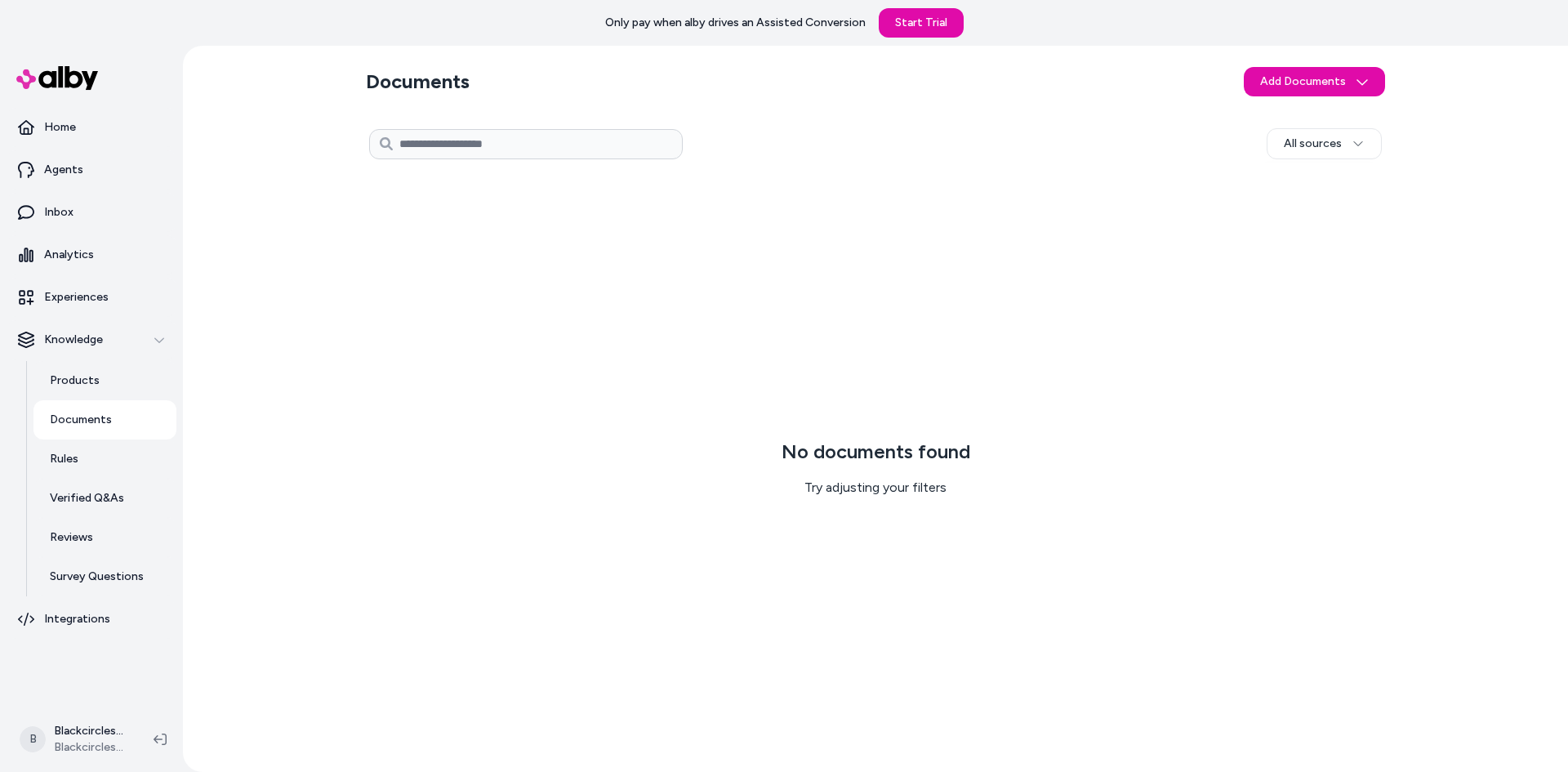 scroll, scrollTop: 0, scrollLeft: 0, axis: both 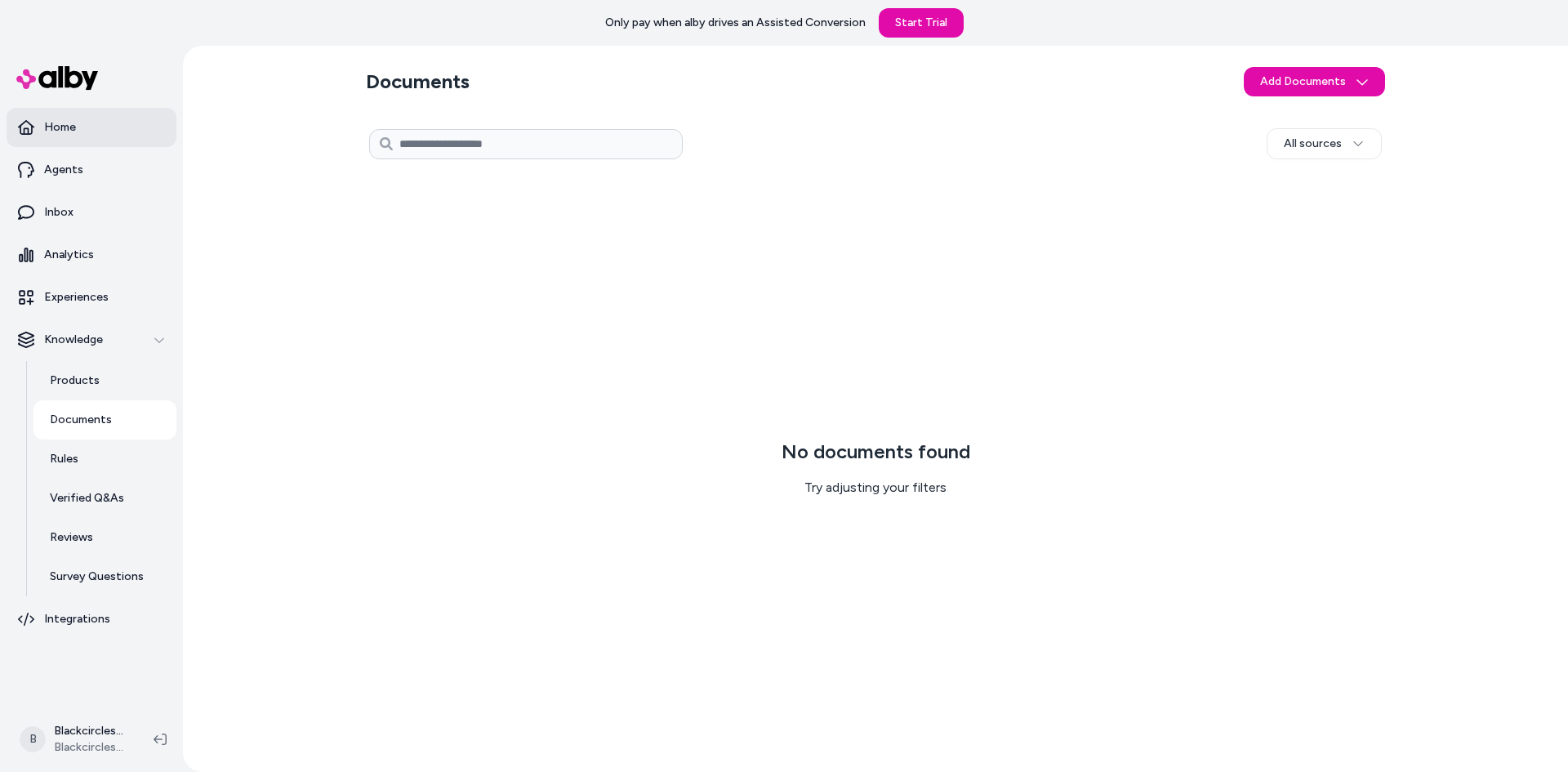 click on "Home" at bounding box center (91, 127) 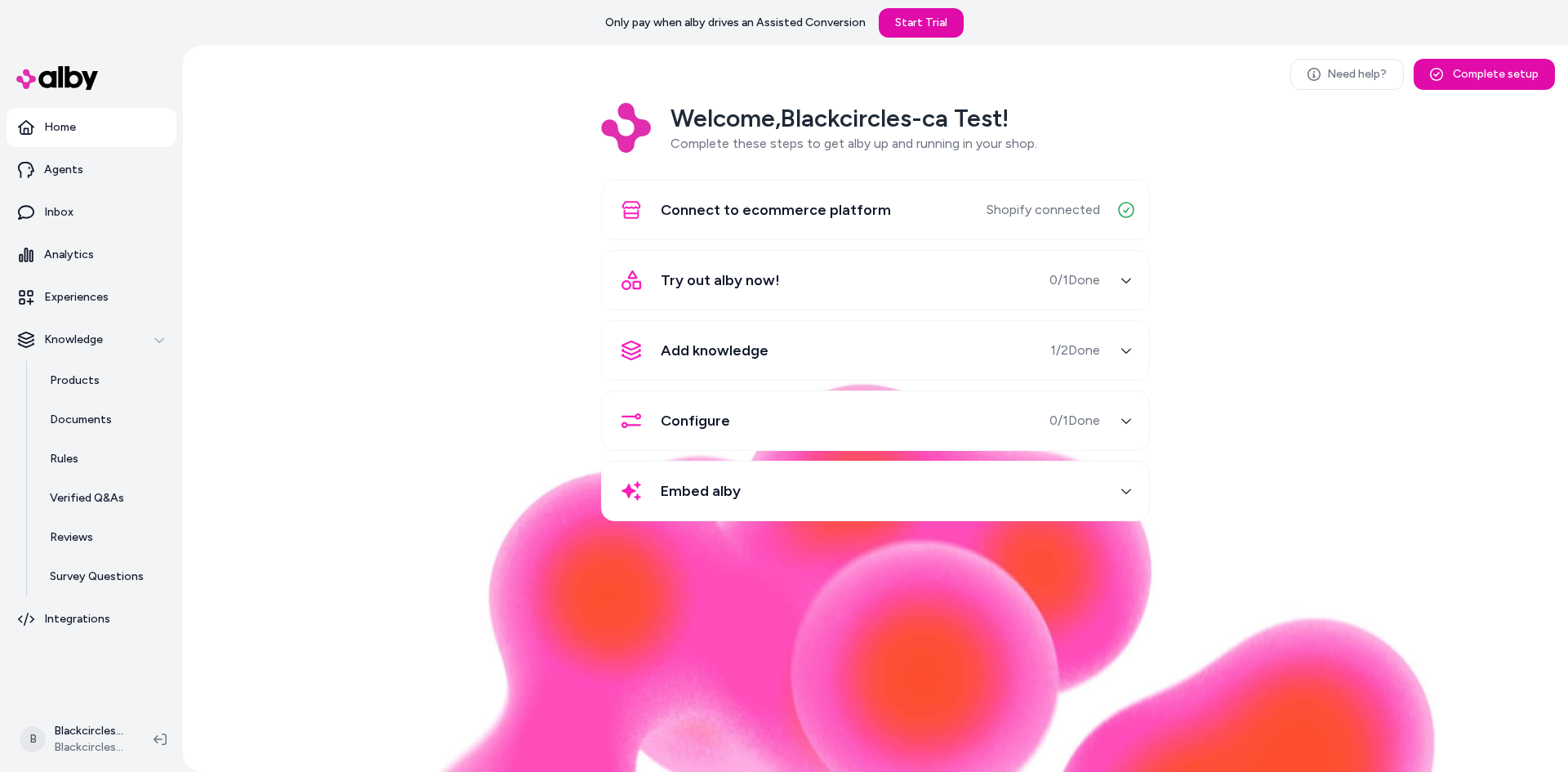 click on "Add knowledge 1 / 2  Done" at bounding box center [875, 350] 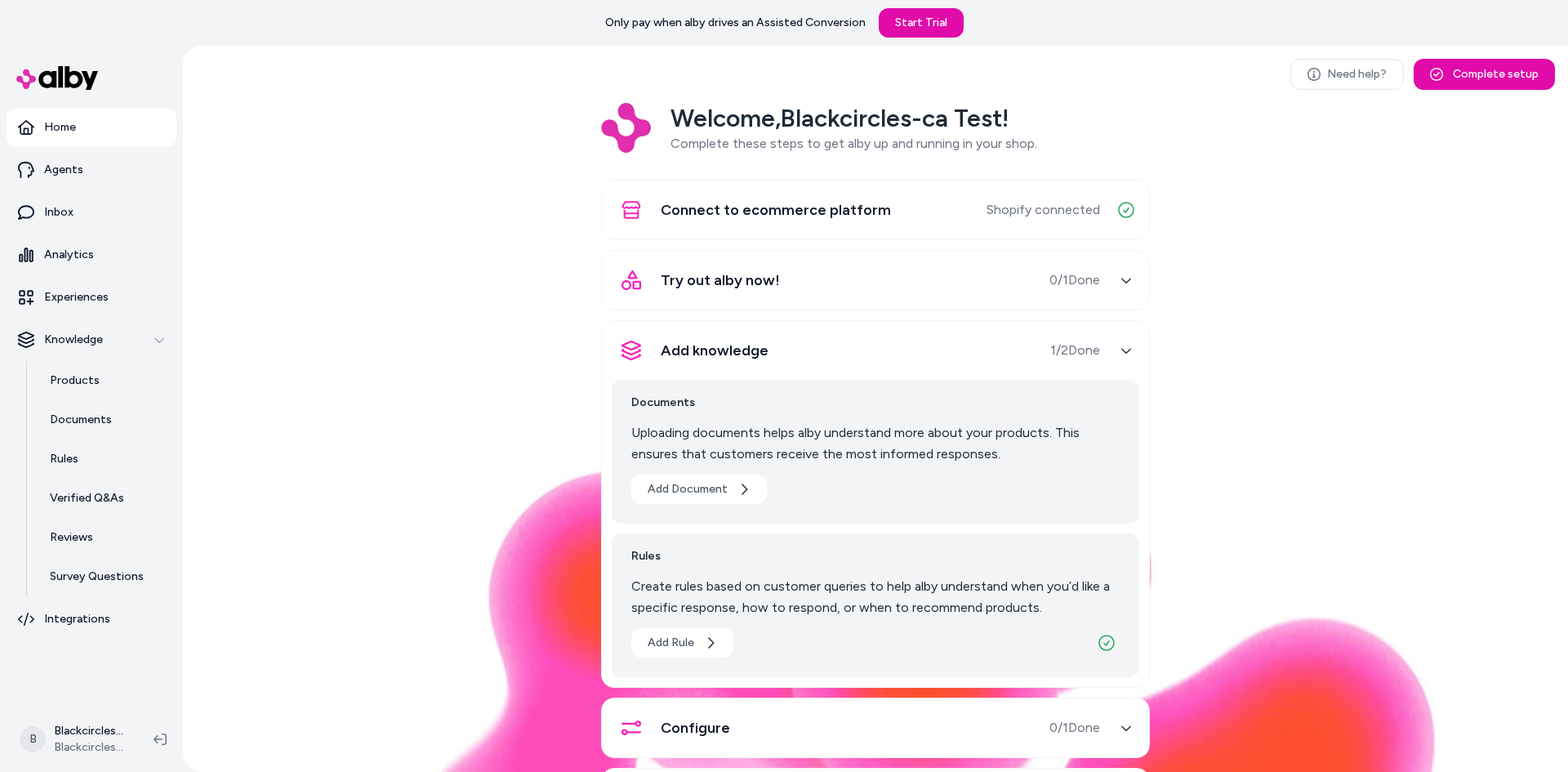 click on "Shopify connected" at bounding box center [1043, 210] 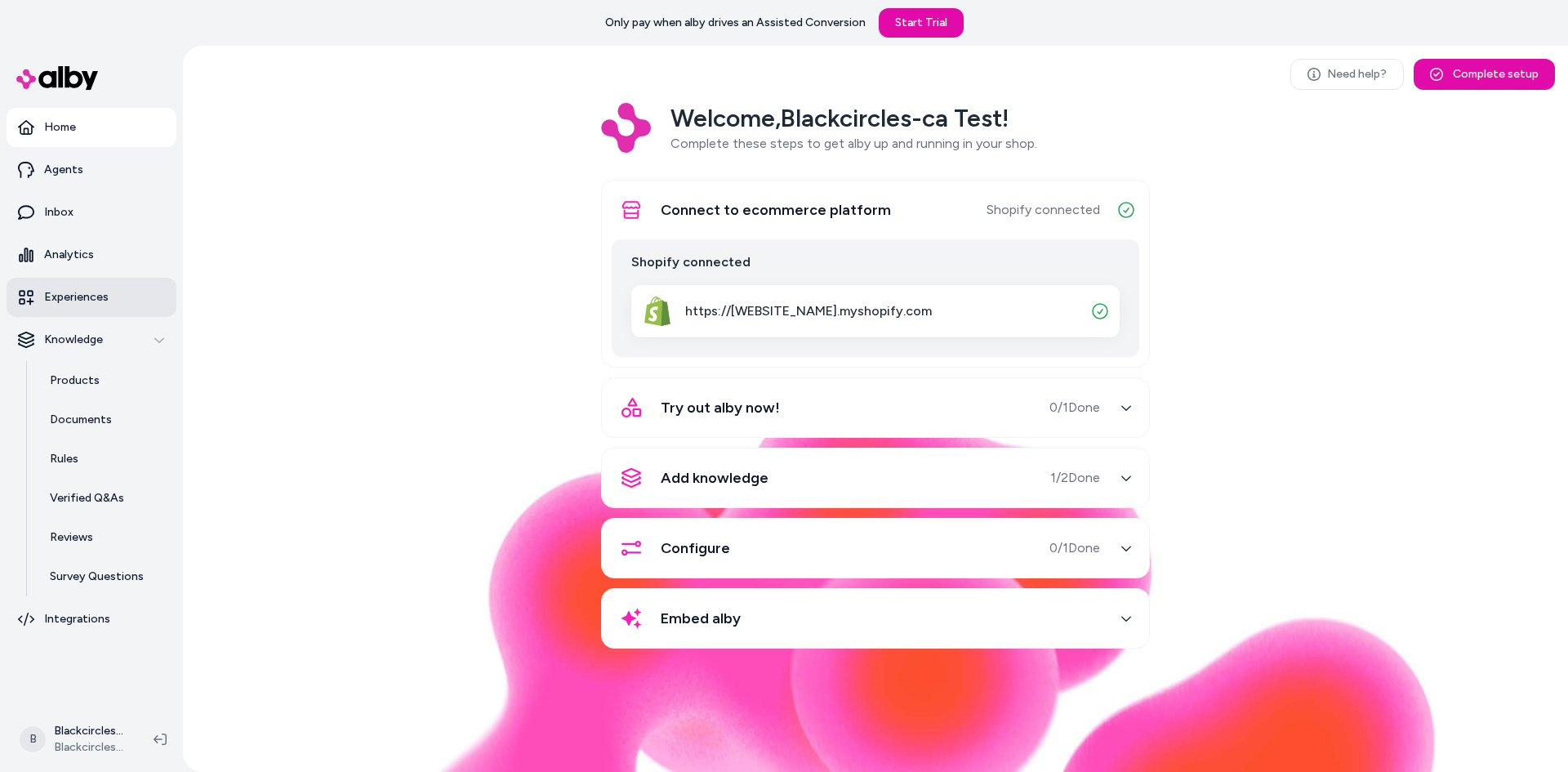click on "Experiences" at bounding box center (76, 297) 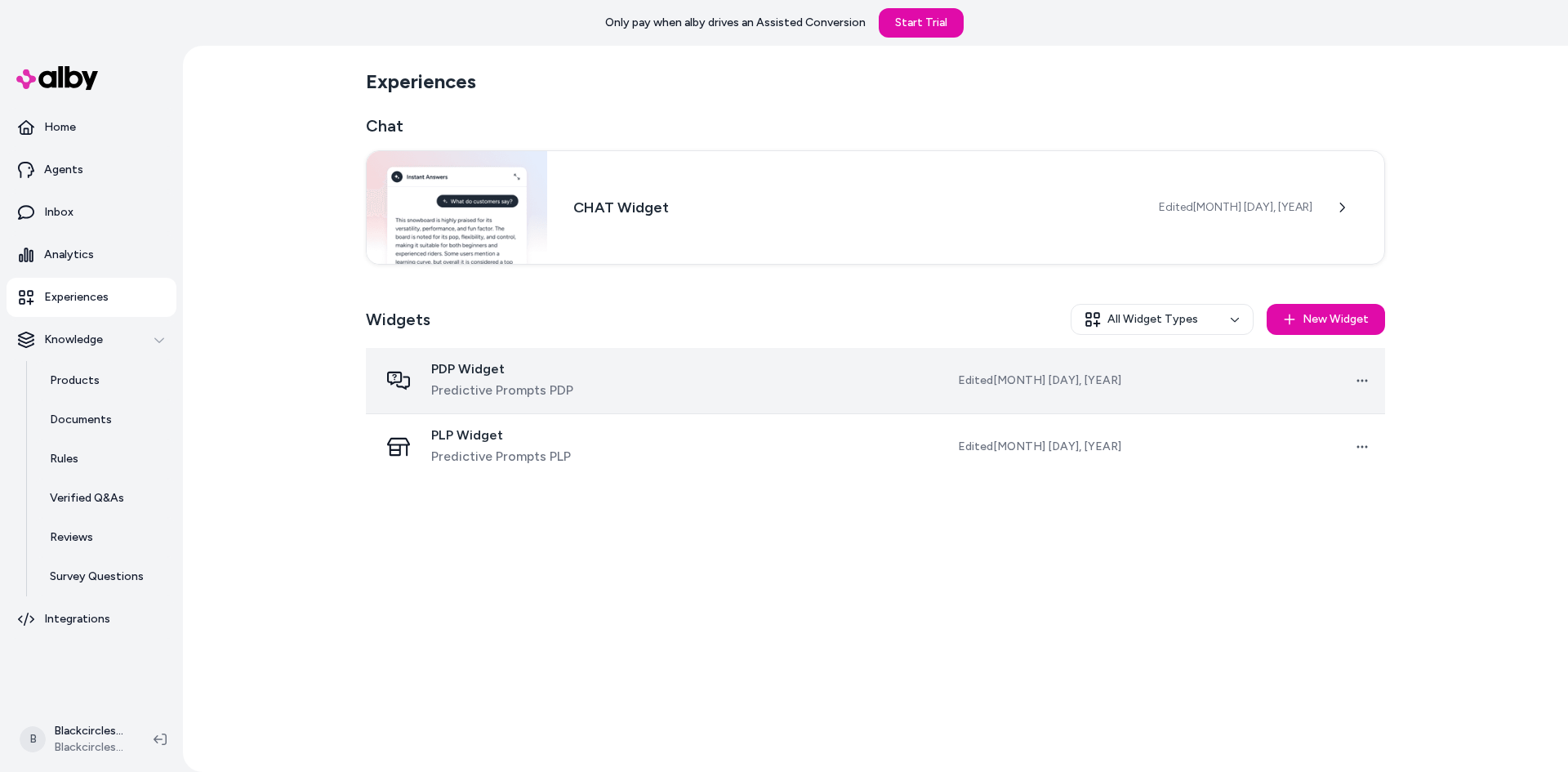 click on "Predictive Prompts PDP" at bounding box center [502, 390] 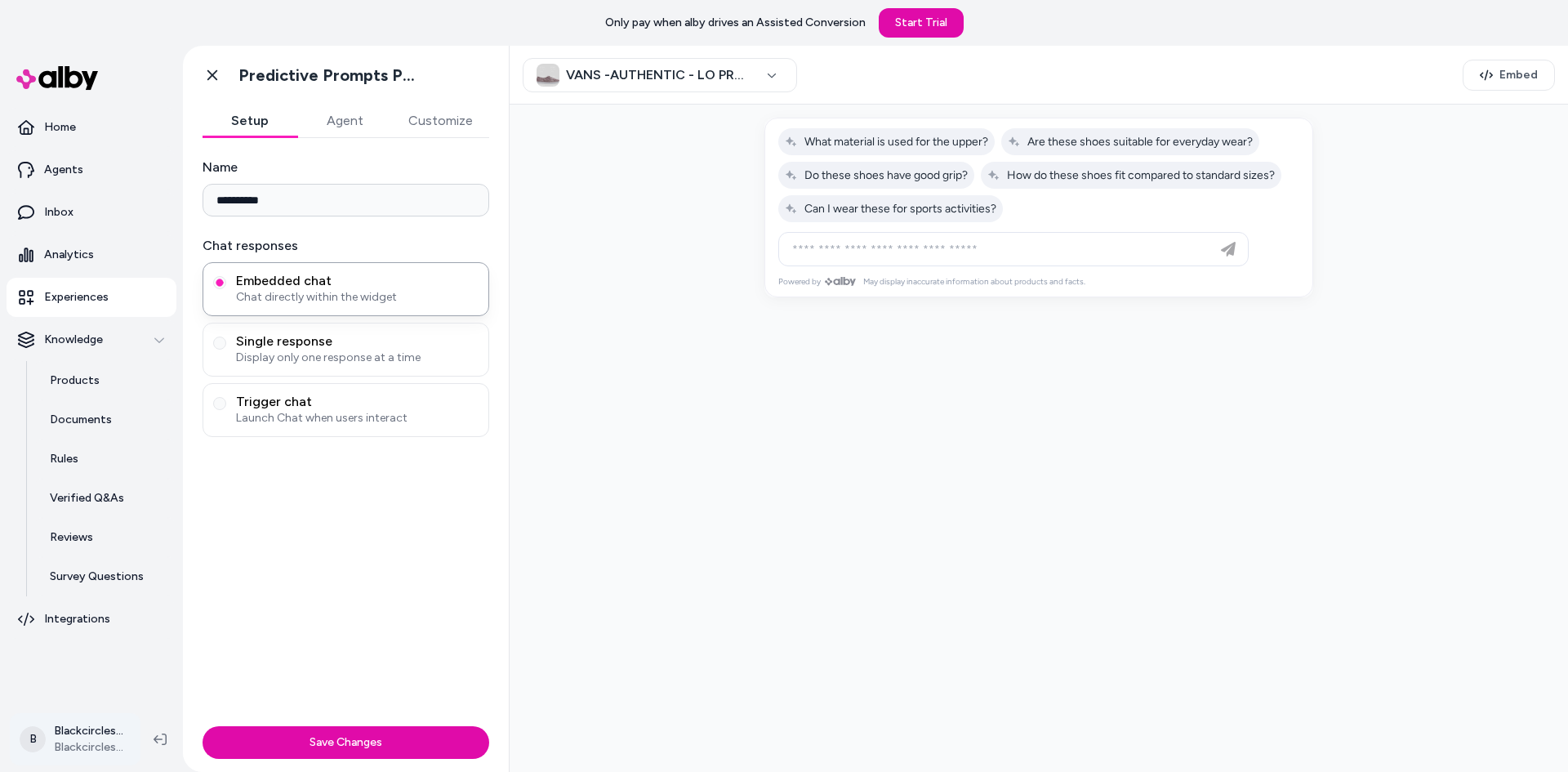 click on "**********" at bounding box center [784, 386] 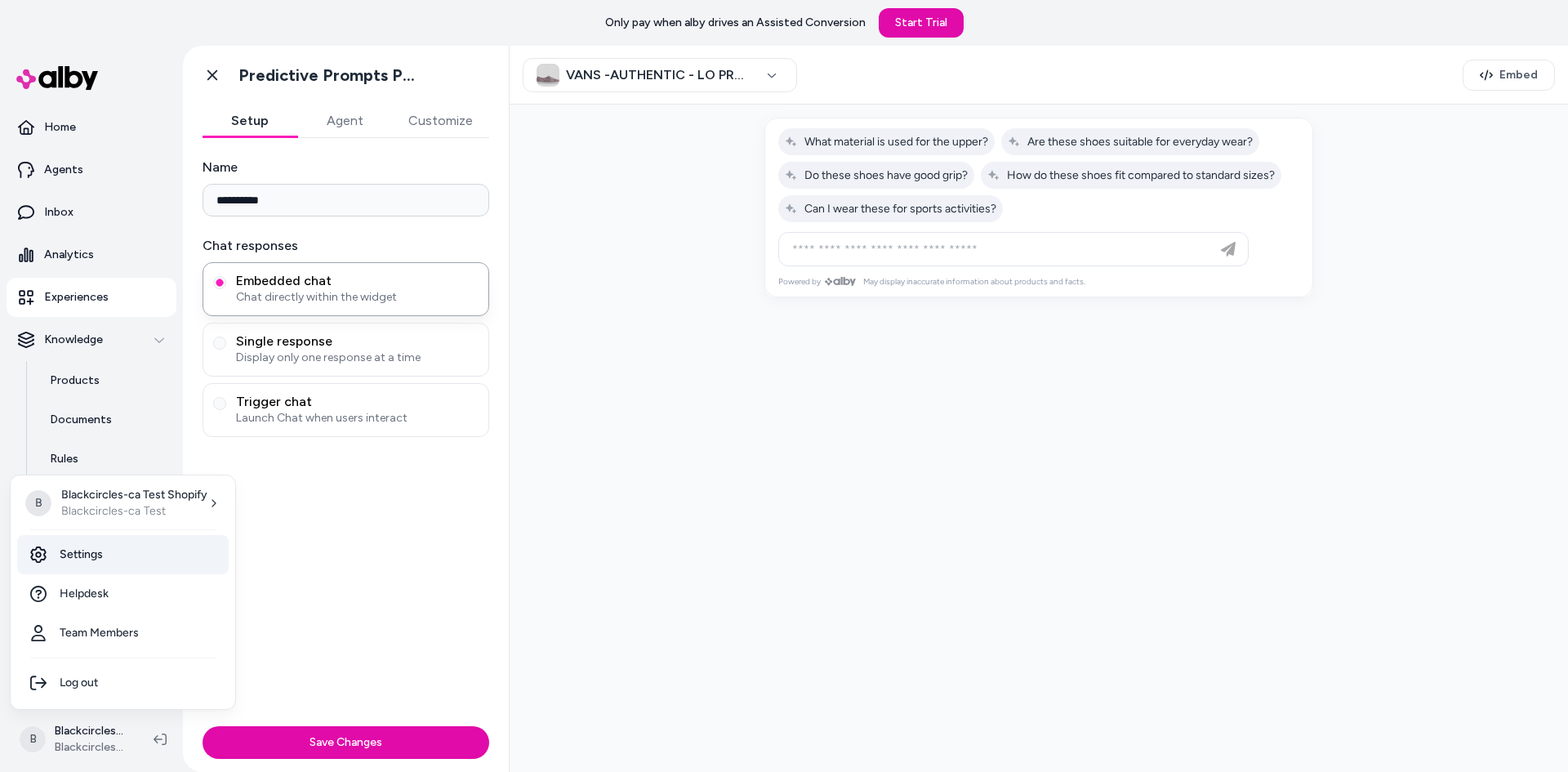 click on "Settings" at bounding box center (122, 555) 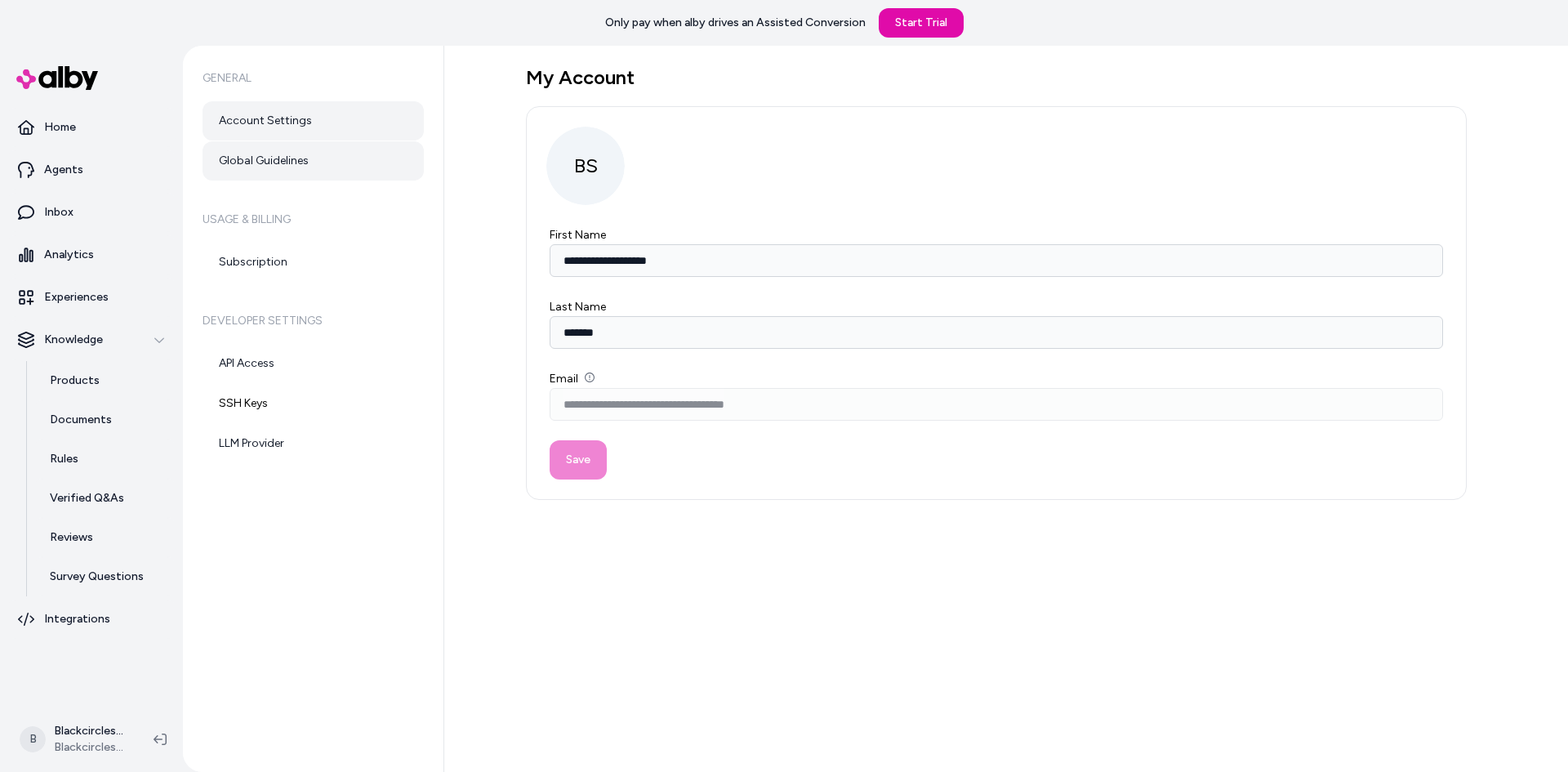 click on "Global Guidelines" at bounding box center [313, 161] 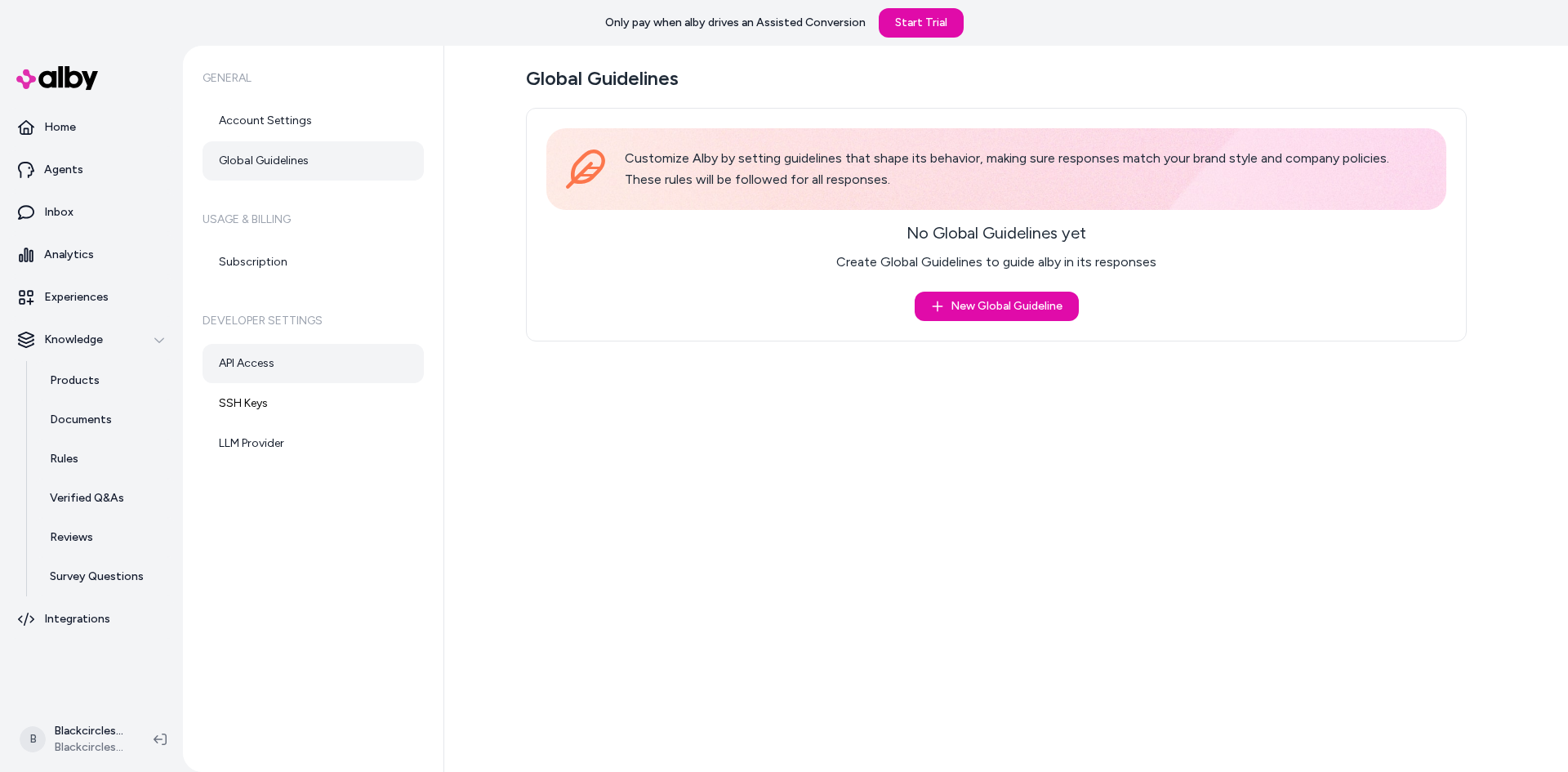 click on "API Access" at bounding box center [313, 364] 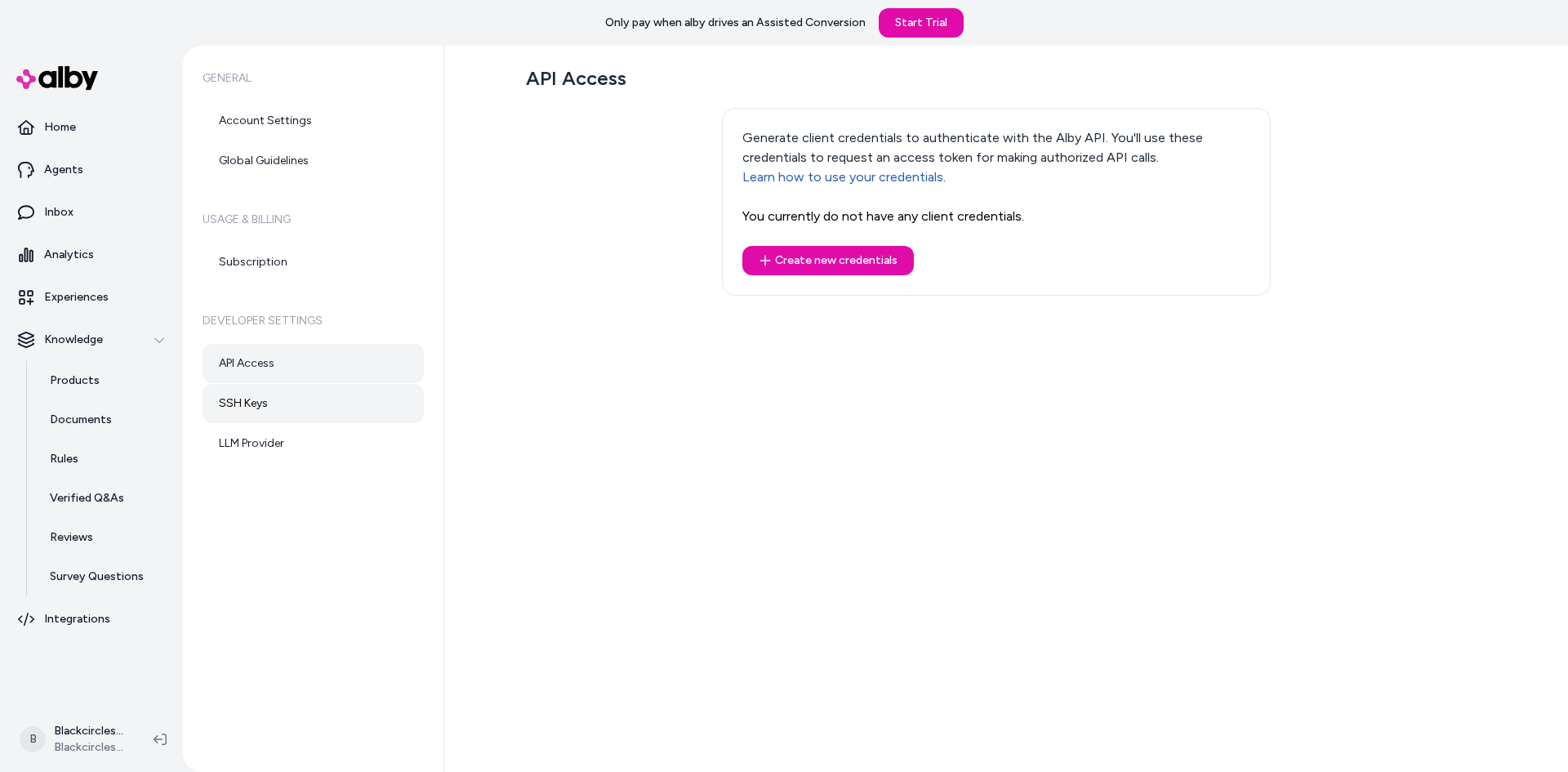 click on "SSH Keys" at bounding box center (313, 404) 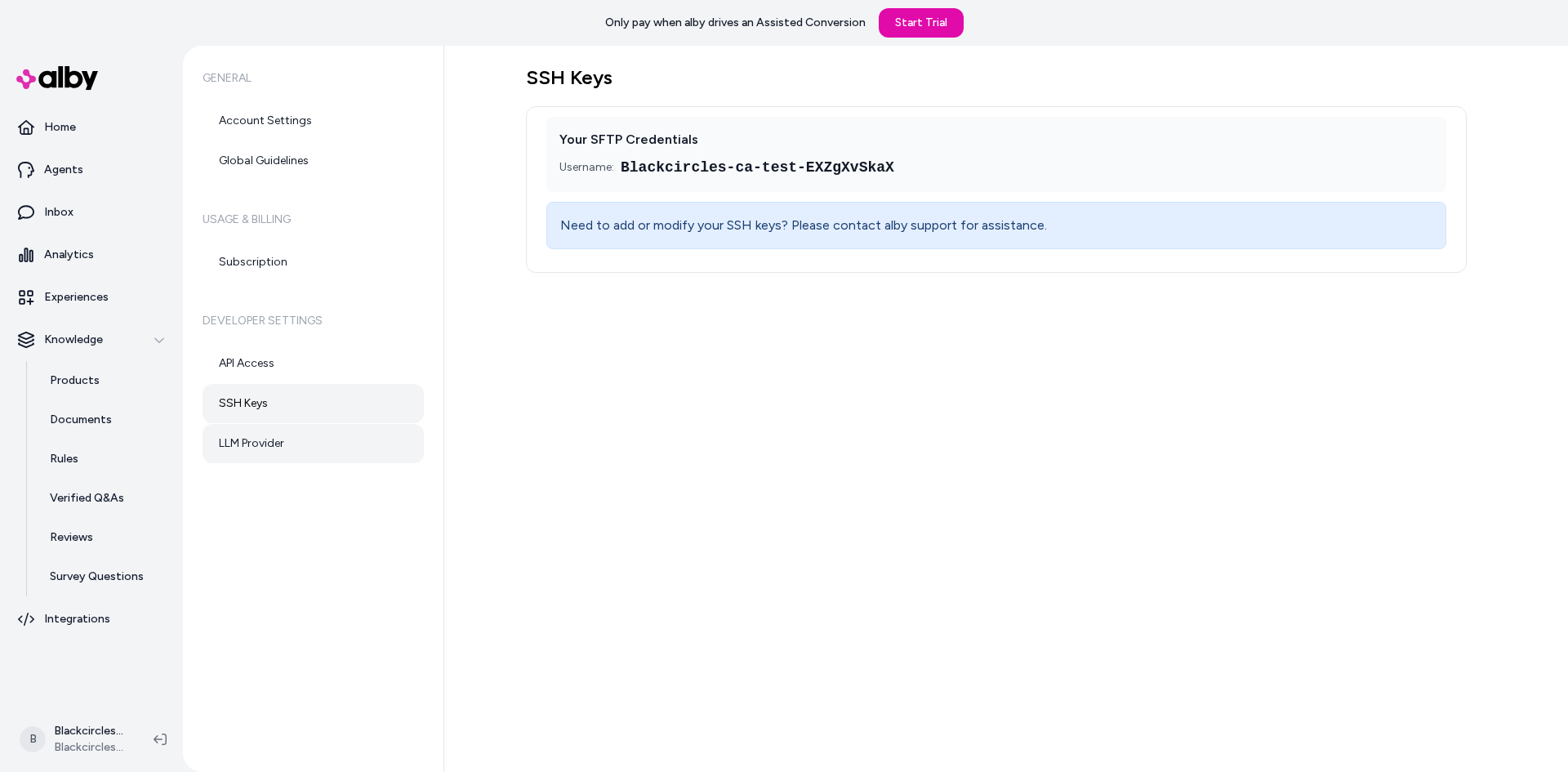 click on "LLM Provider" at bounding box center (313, 444) 